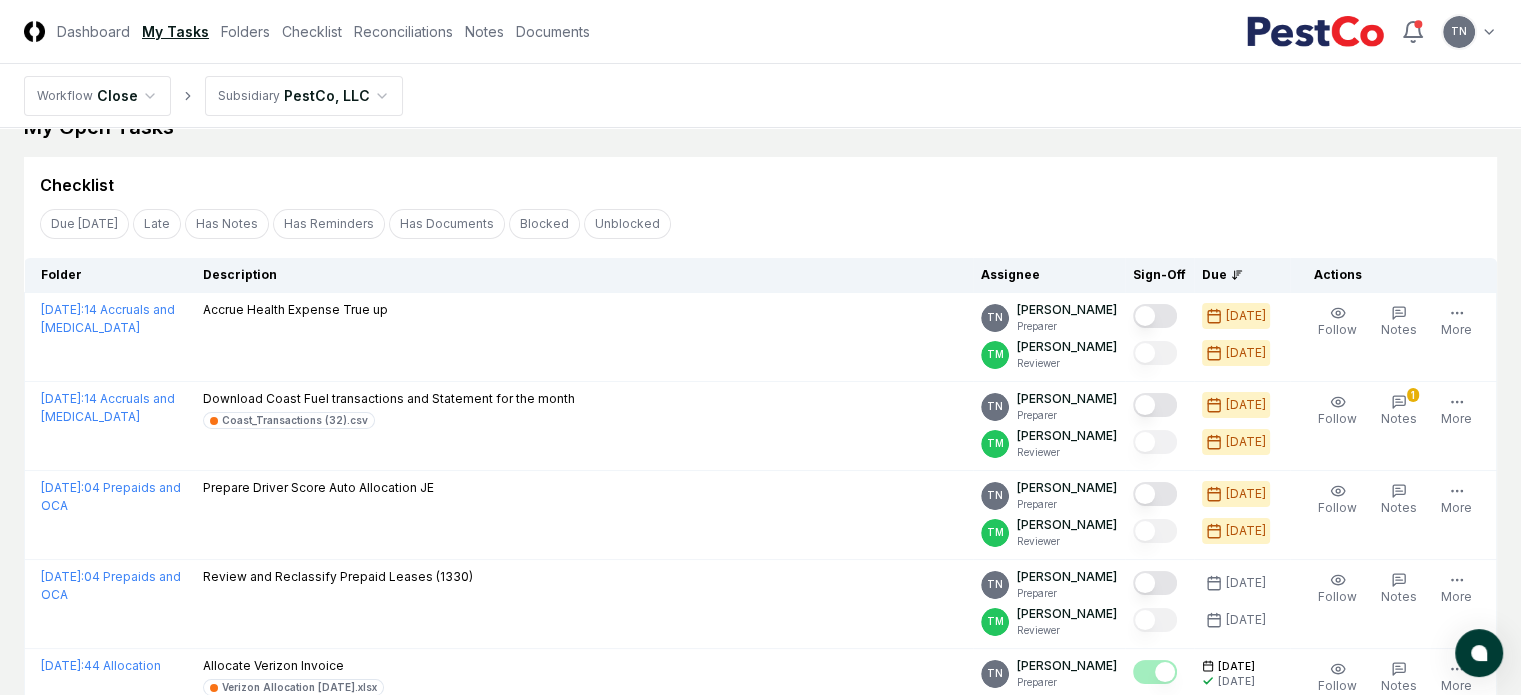 scroll, scrollTop: 0, scrollLeft: 0, axis: both 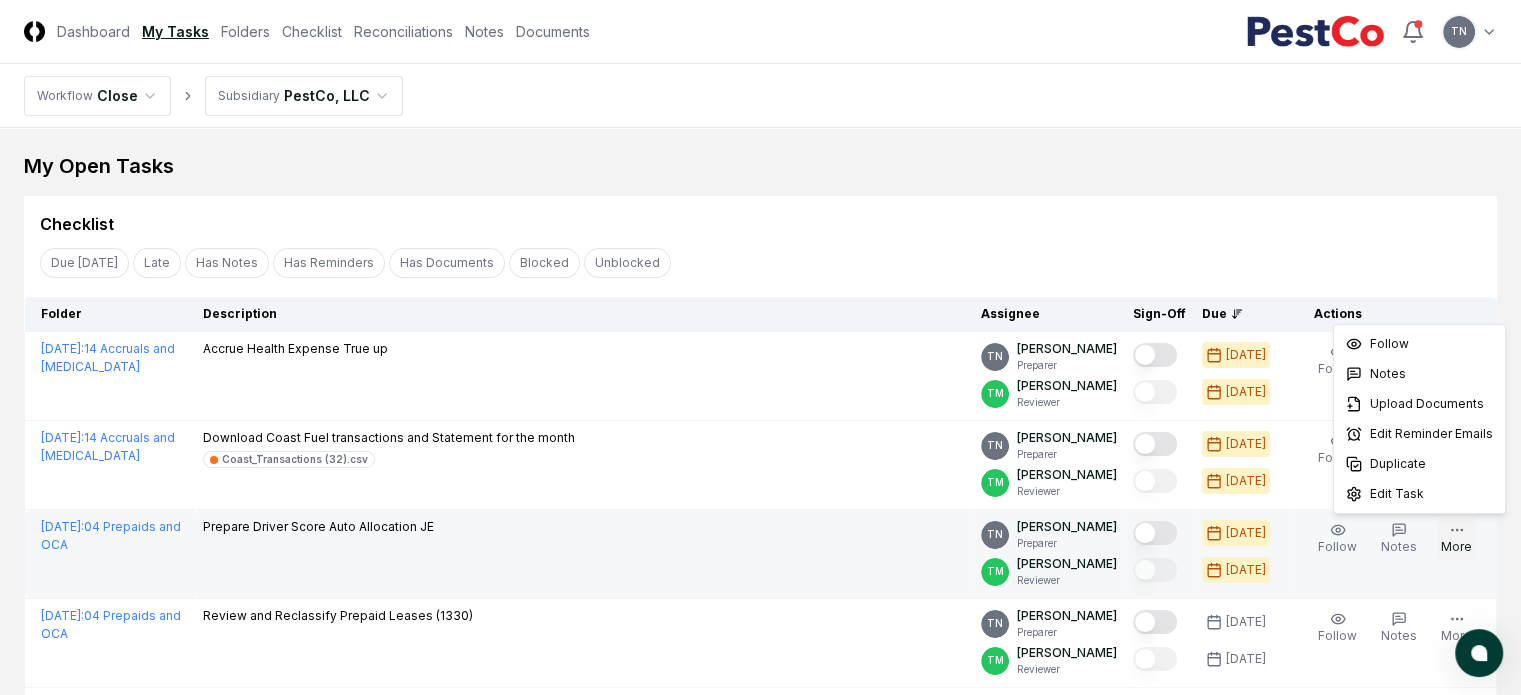 click on "More" at bounding box center (1456, 539) 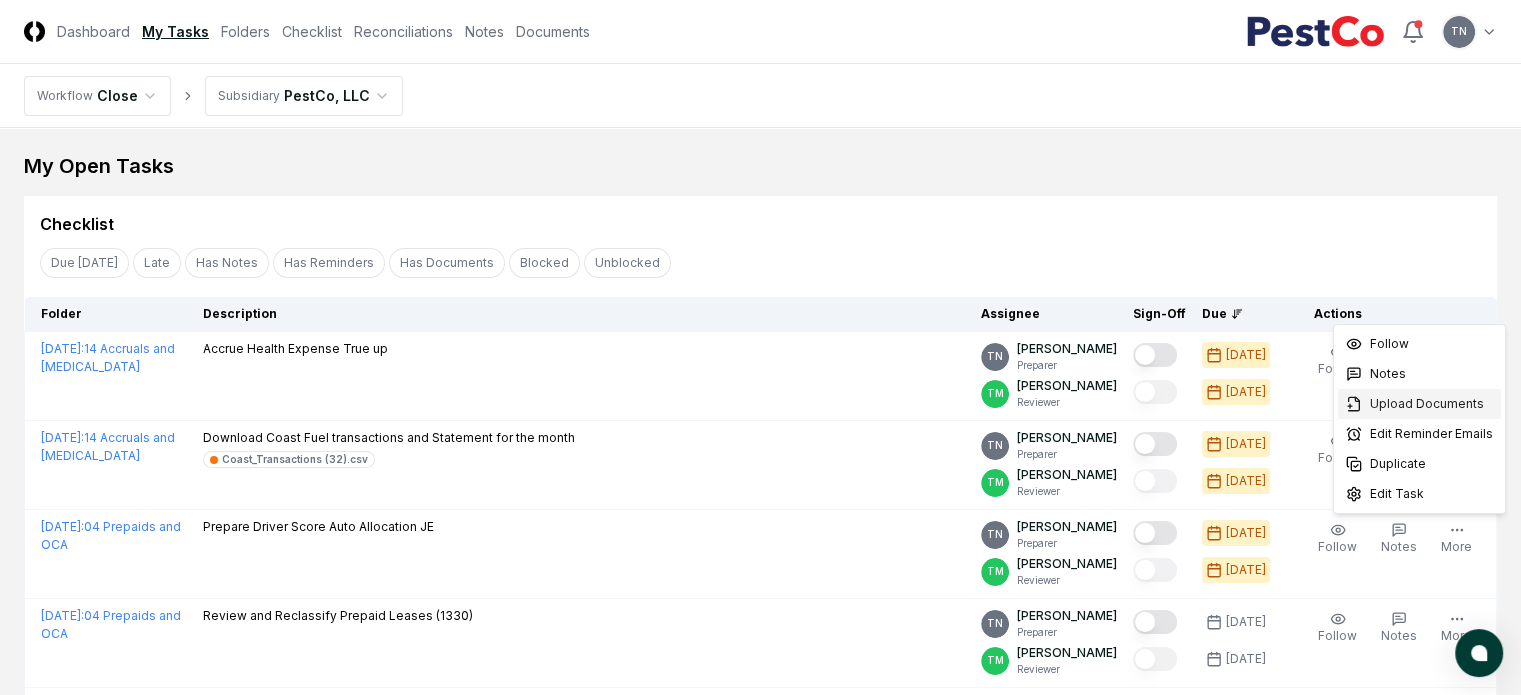 click on "Upload Documents" at bounding box center [1427, 404] 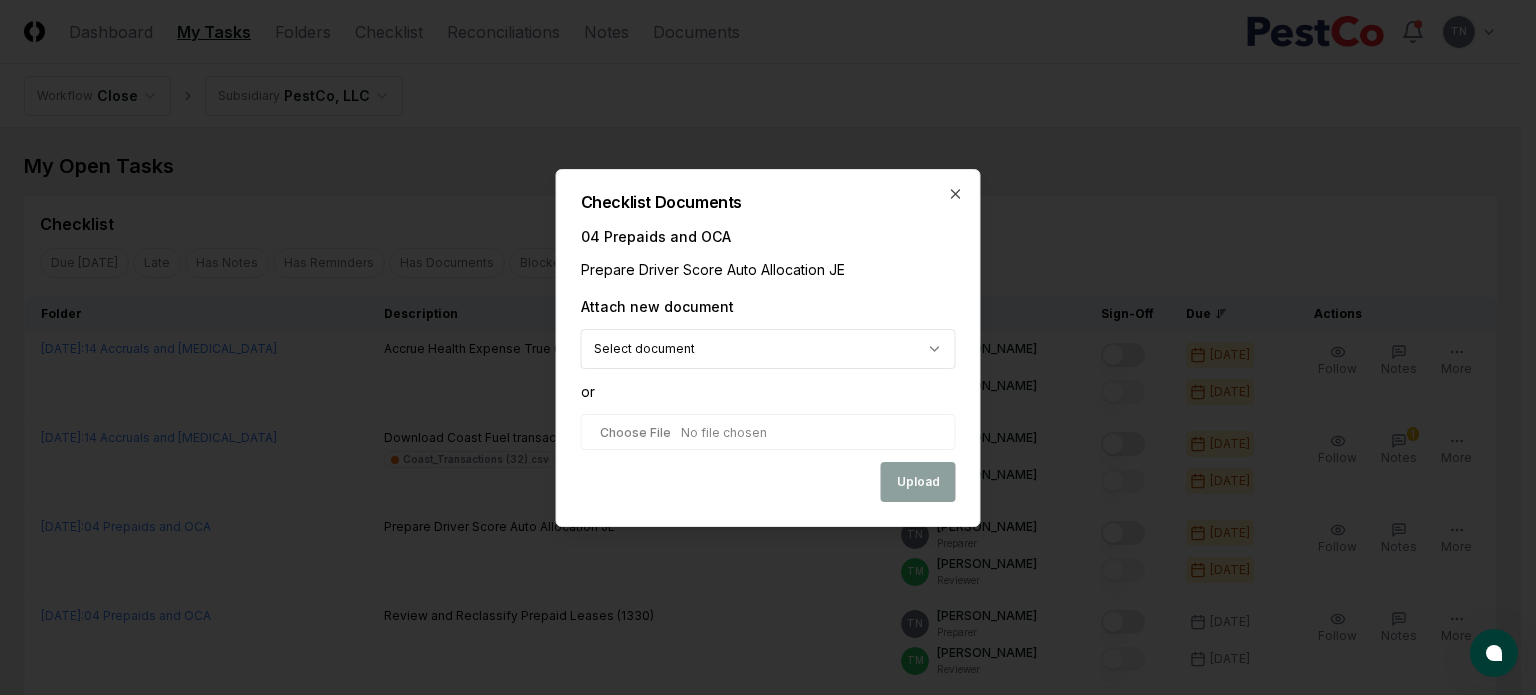 type on "**********" 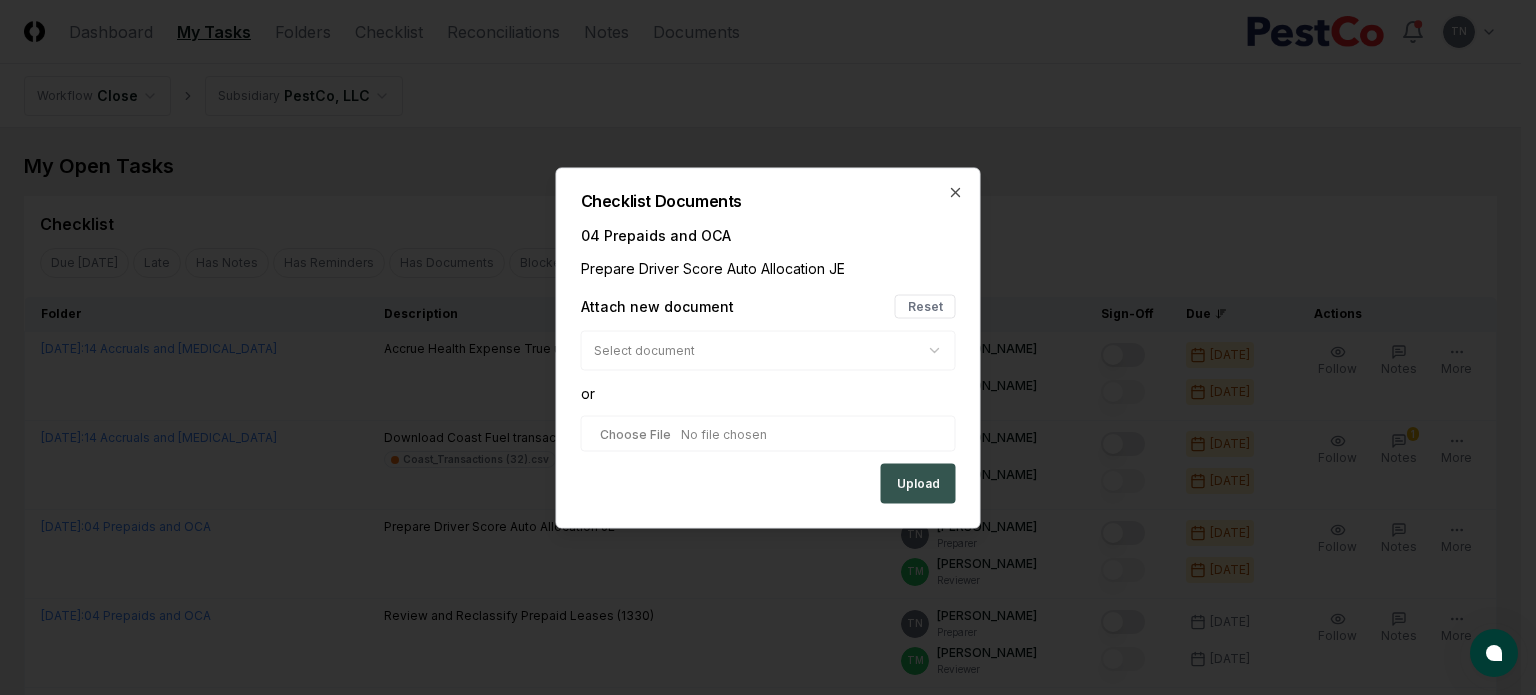 click on "Upload" at bounding box center [918, 483] 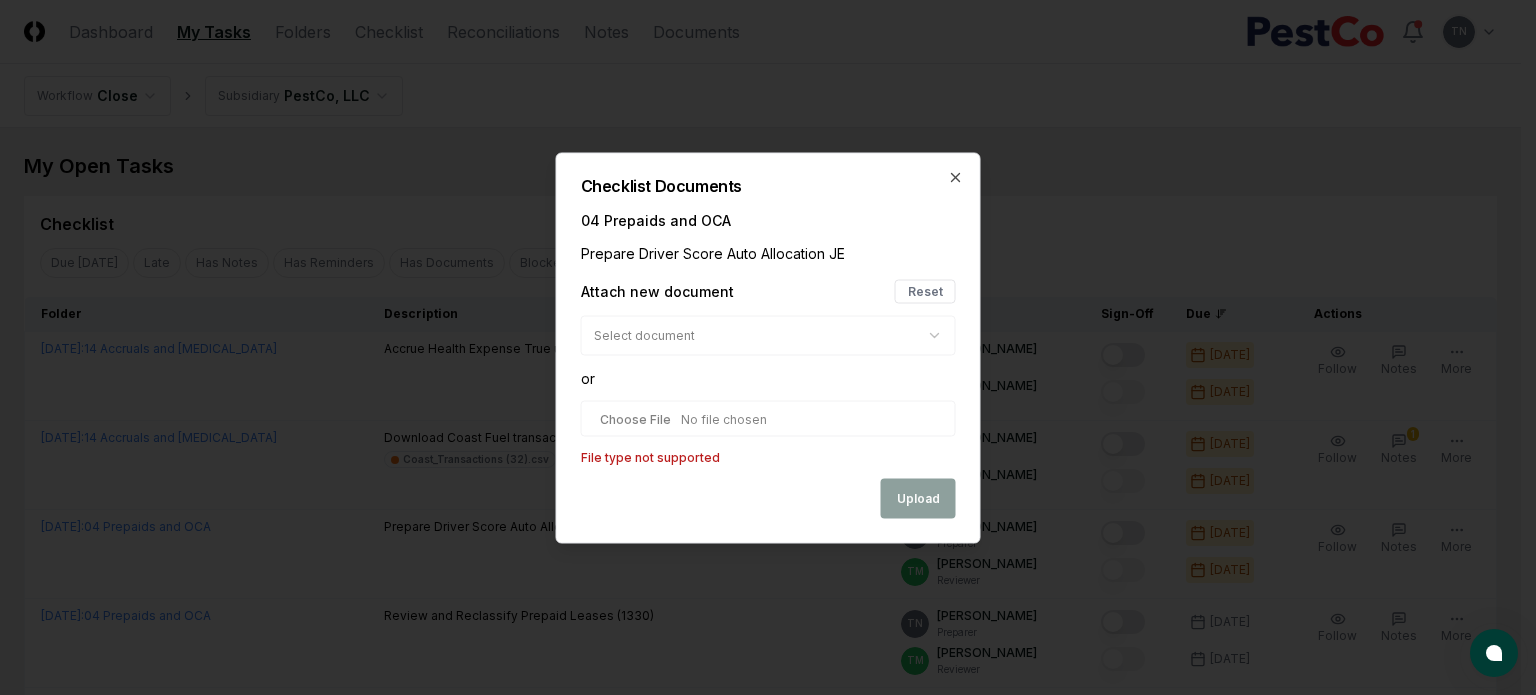 click at bounding box center [768, 418] 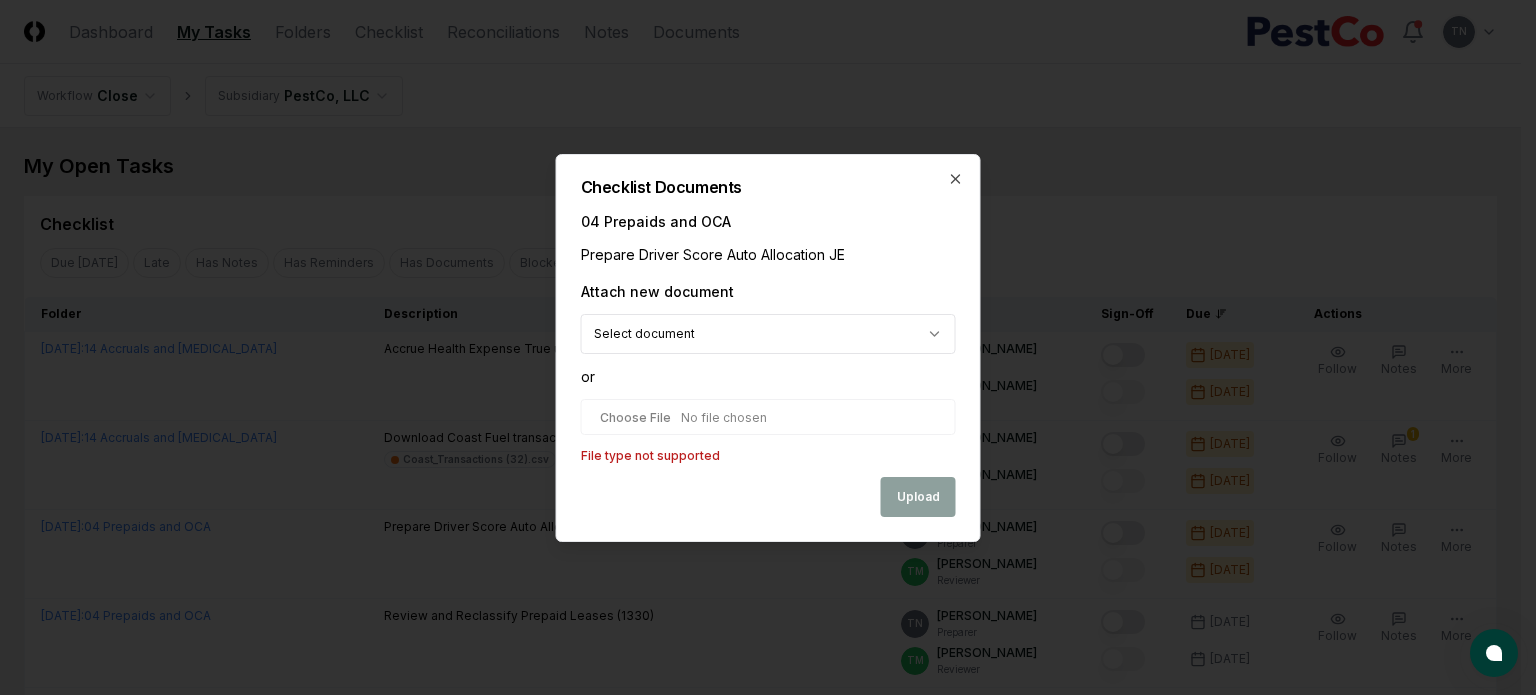 type on "**********" 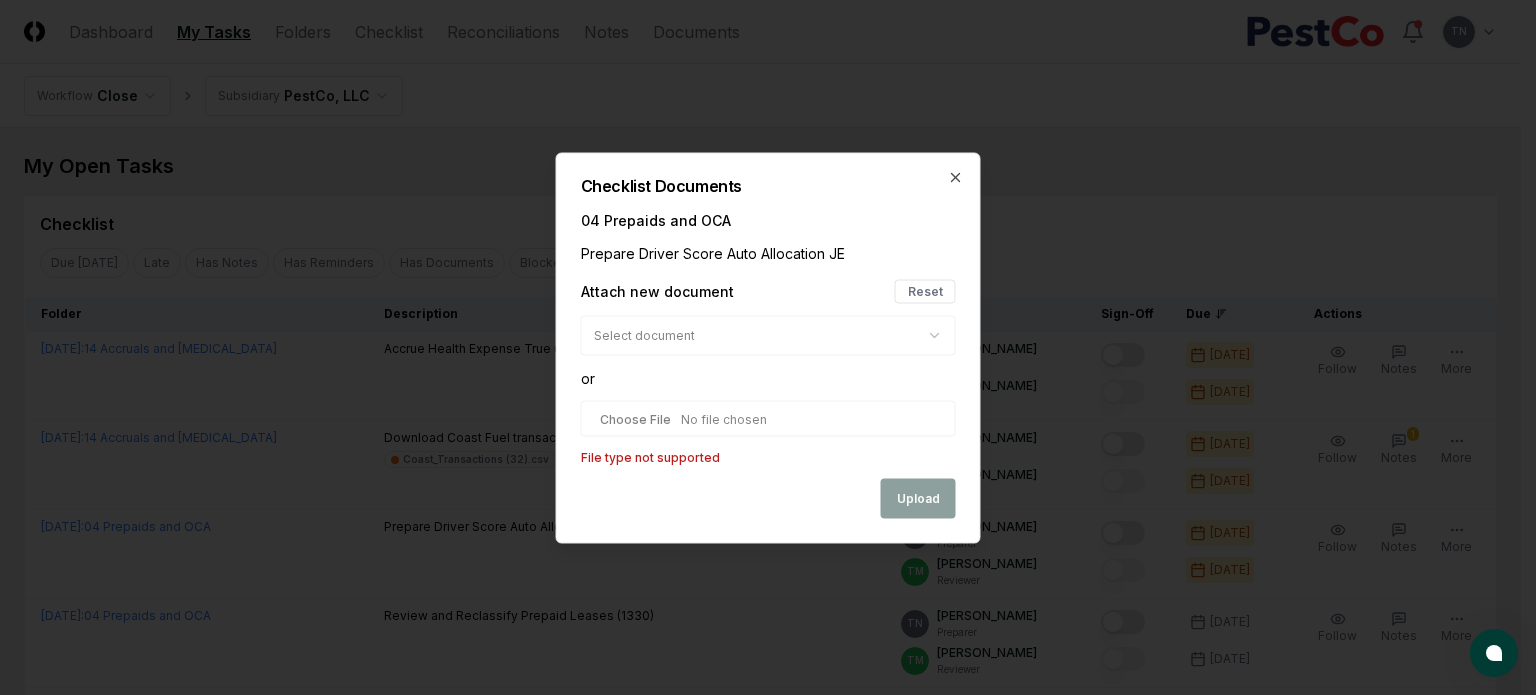 click on "Upload" at bounding box center [768, 498] 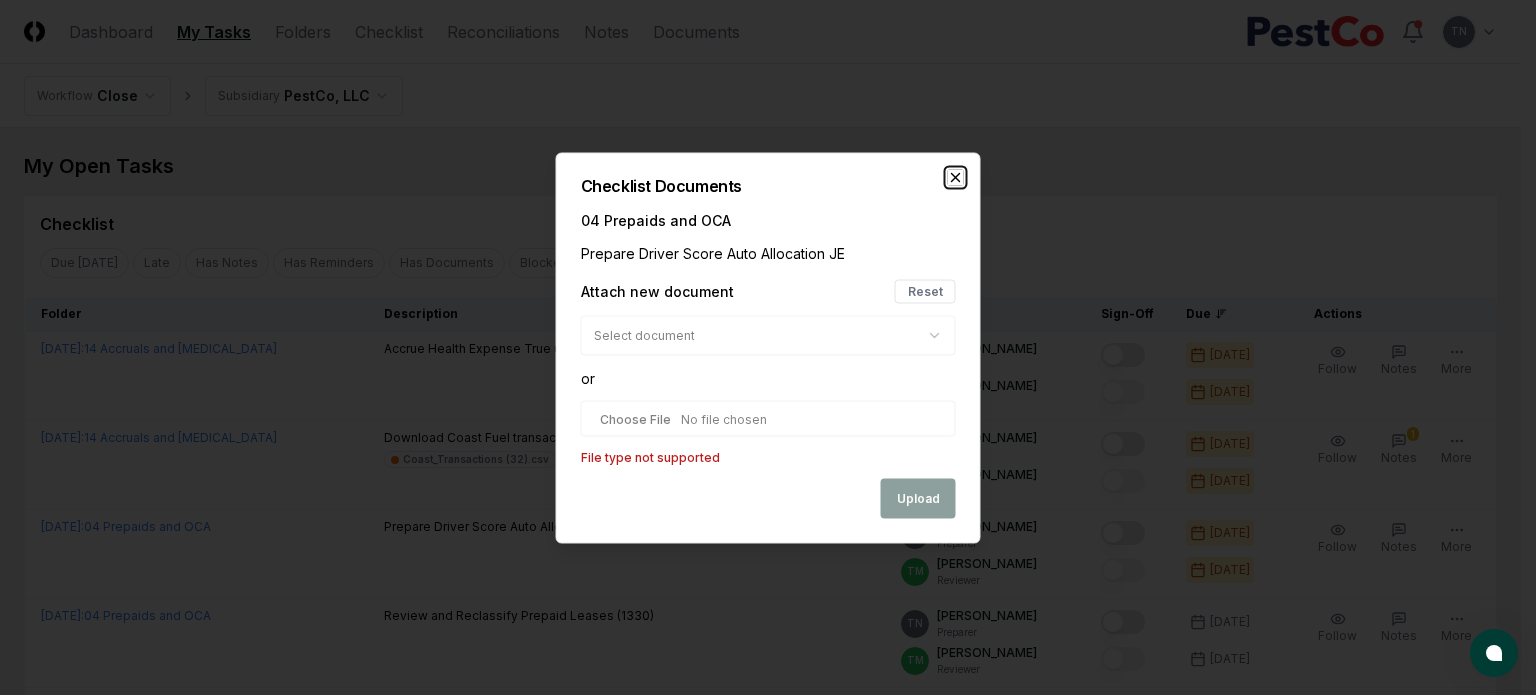 click 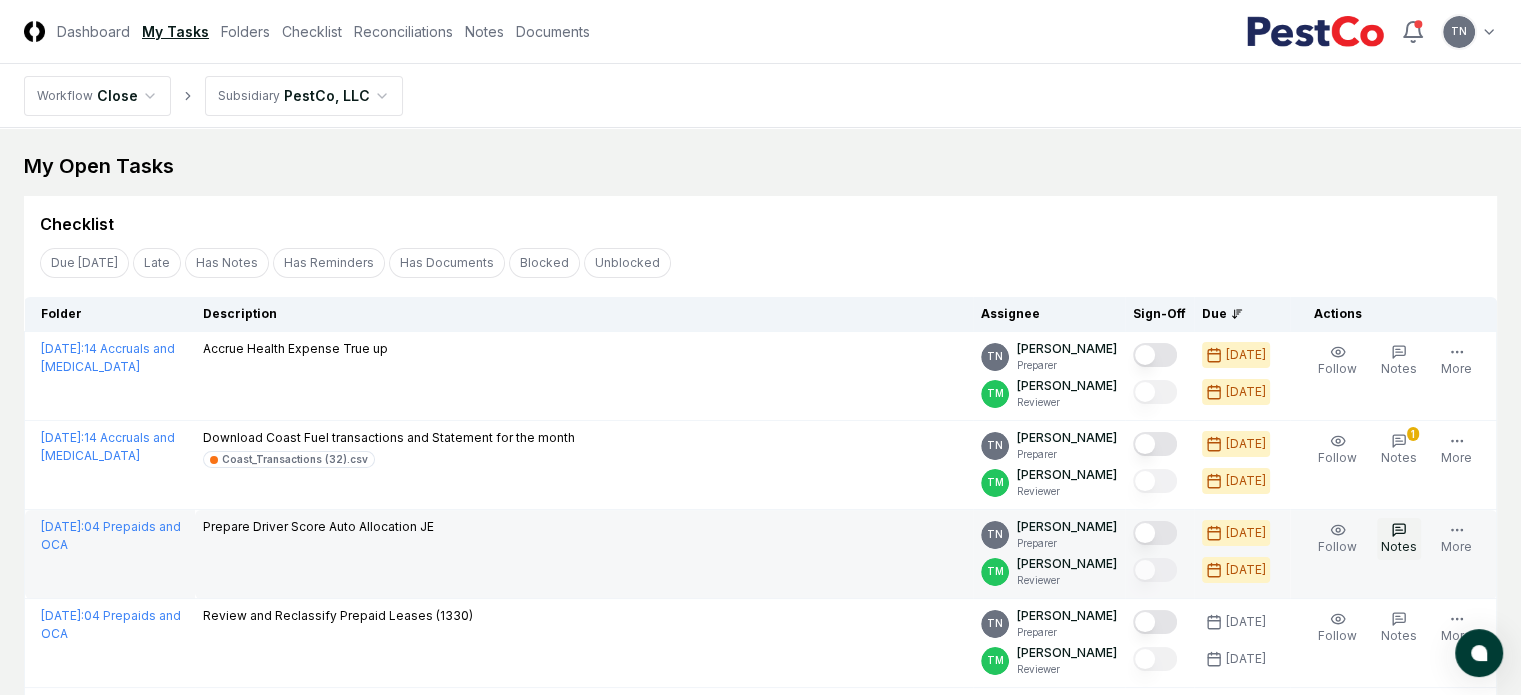 click 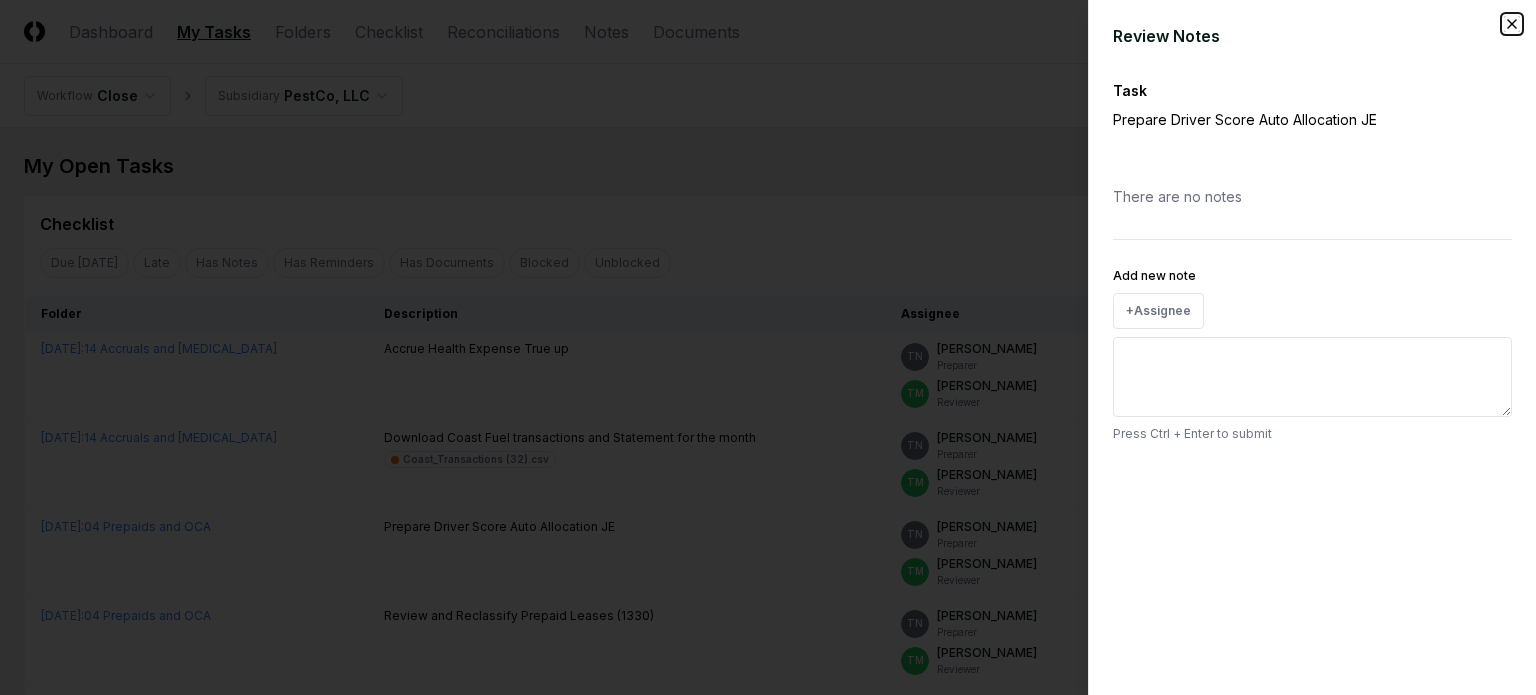 click 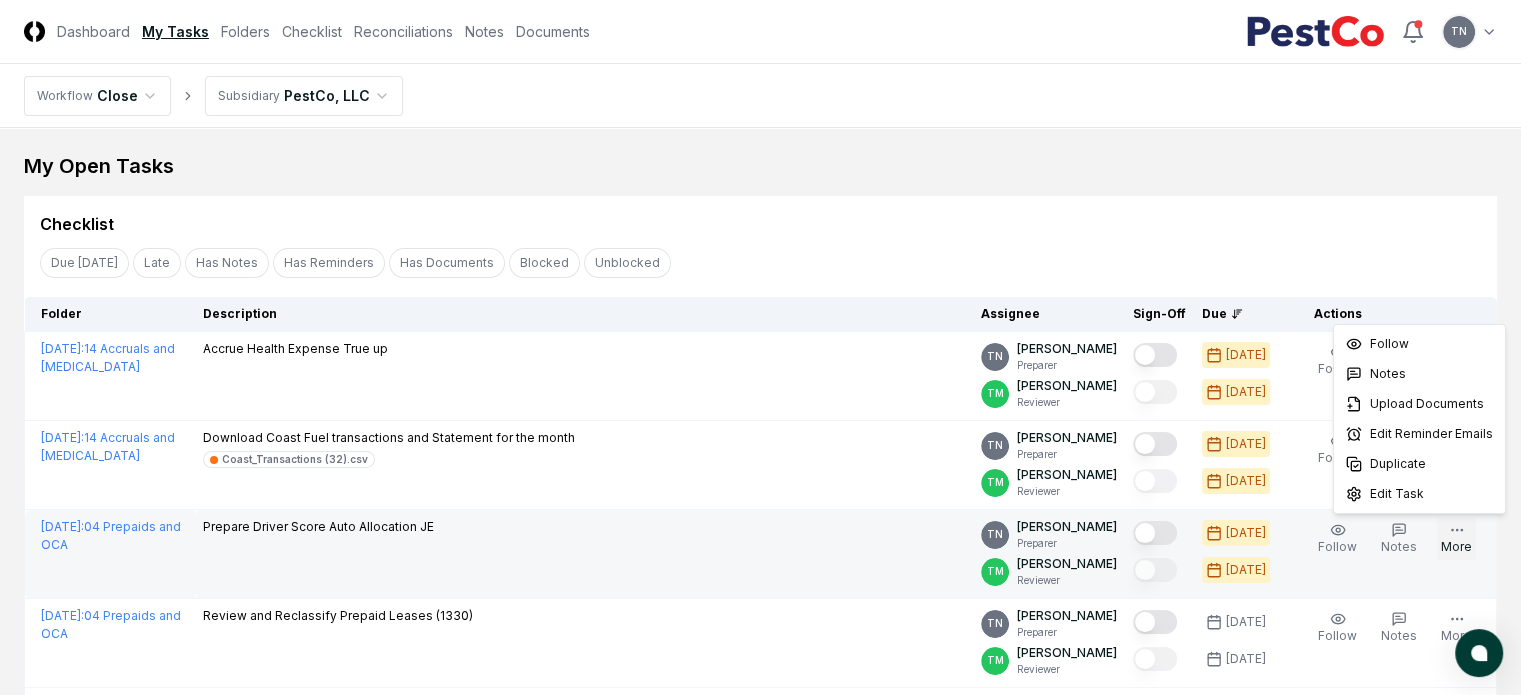 click 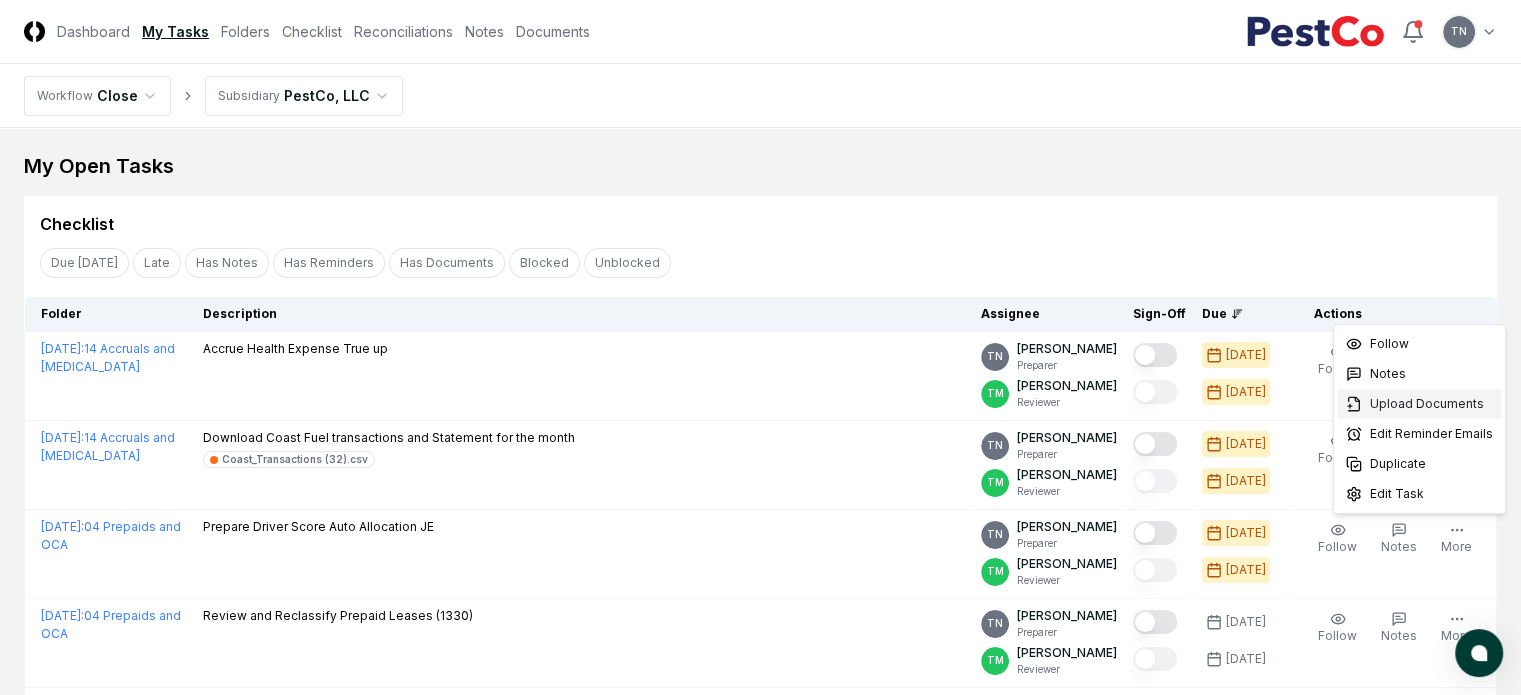 click on "Upload Documents" at bounding box center (1427, 404) 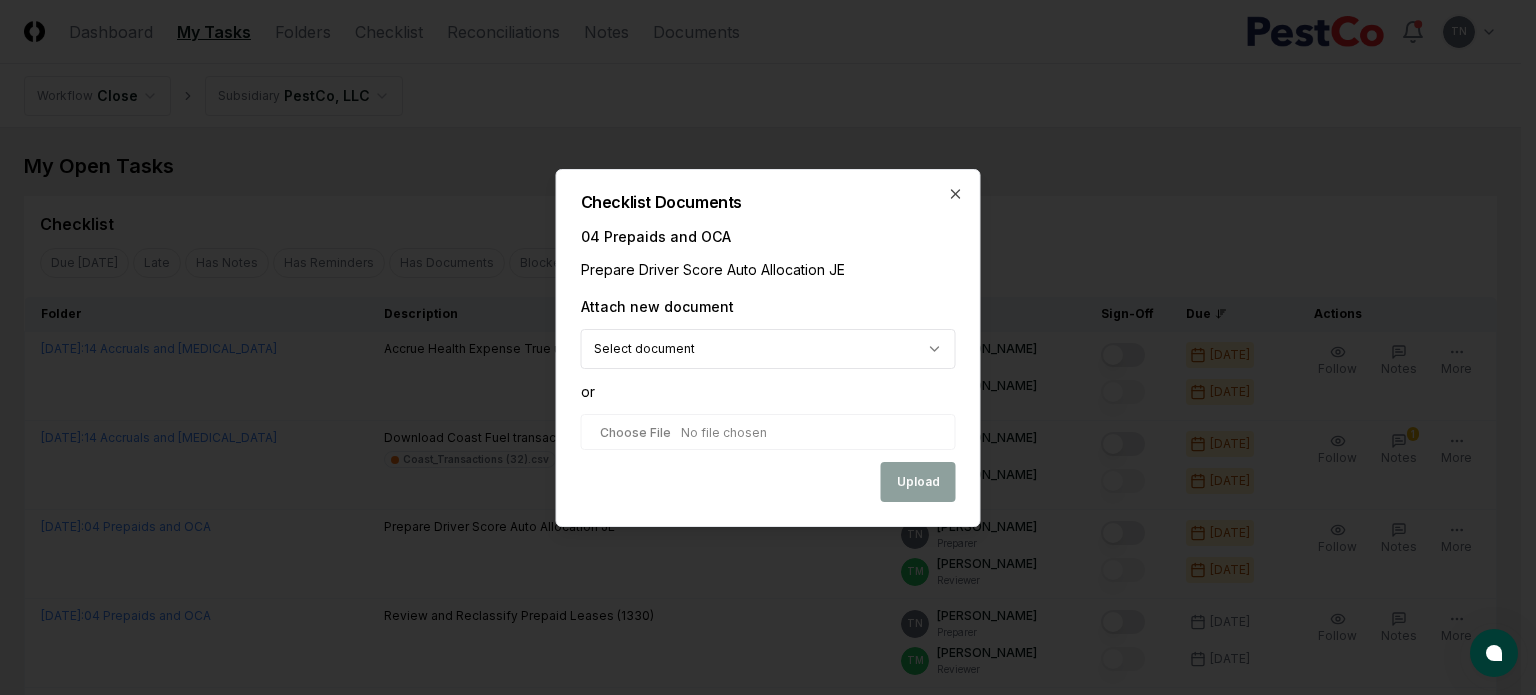 type 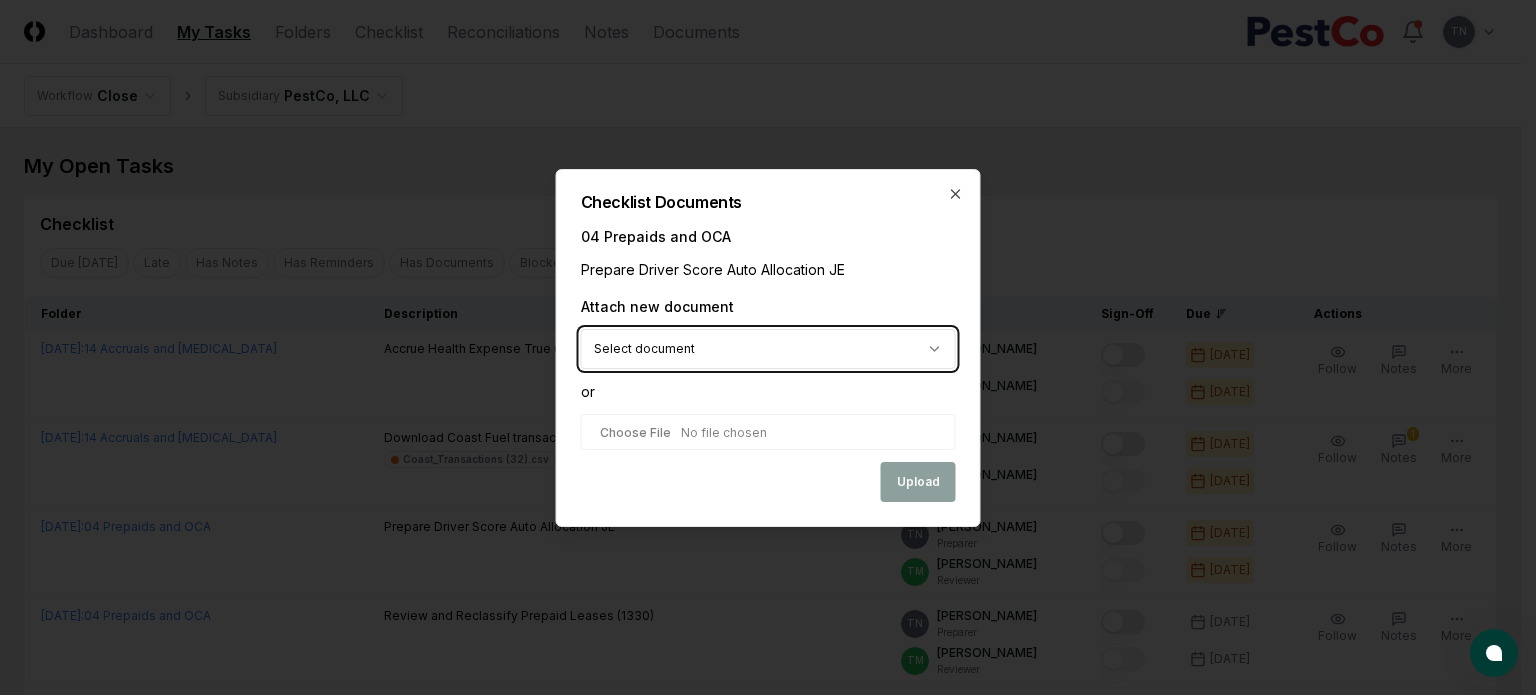 type on "**********" 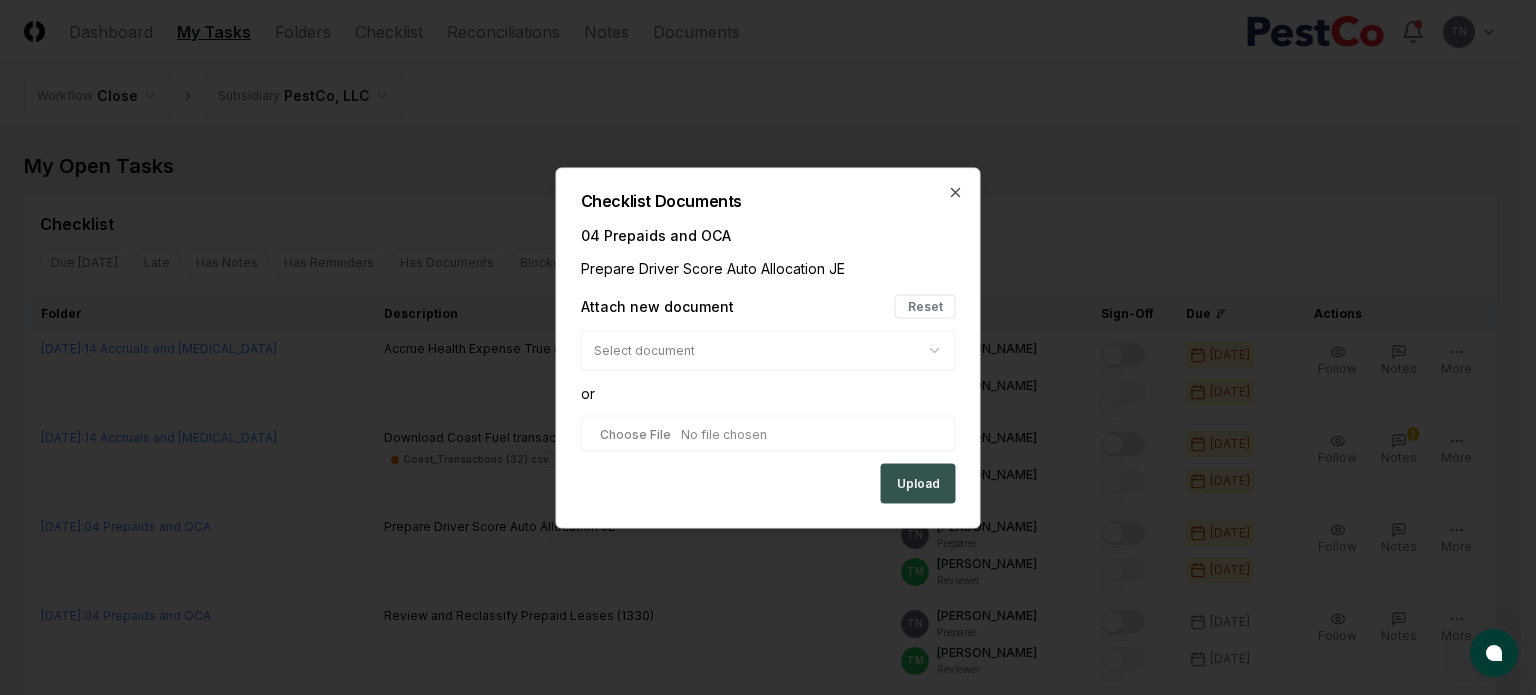 click on "Upload" at bounding box center [918, 483] 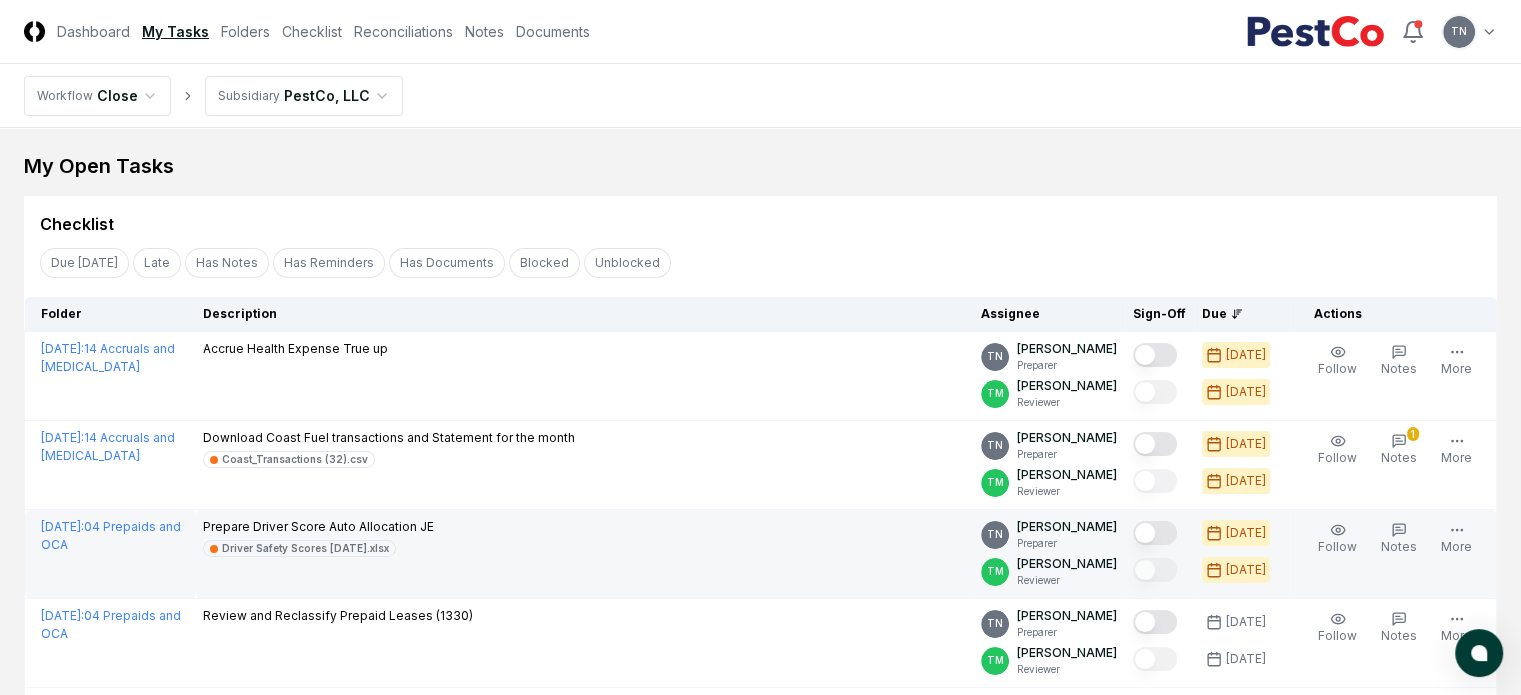 click at bounding box center [1155, 533] 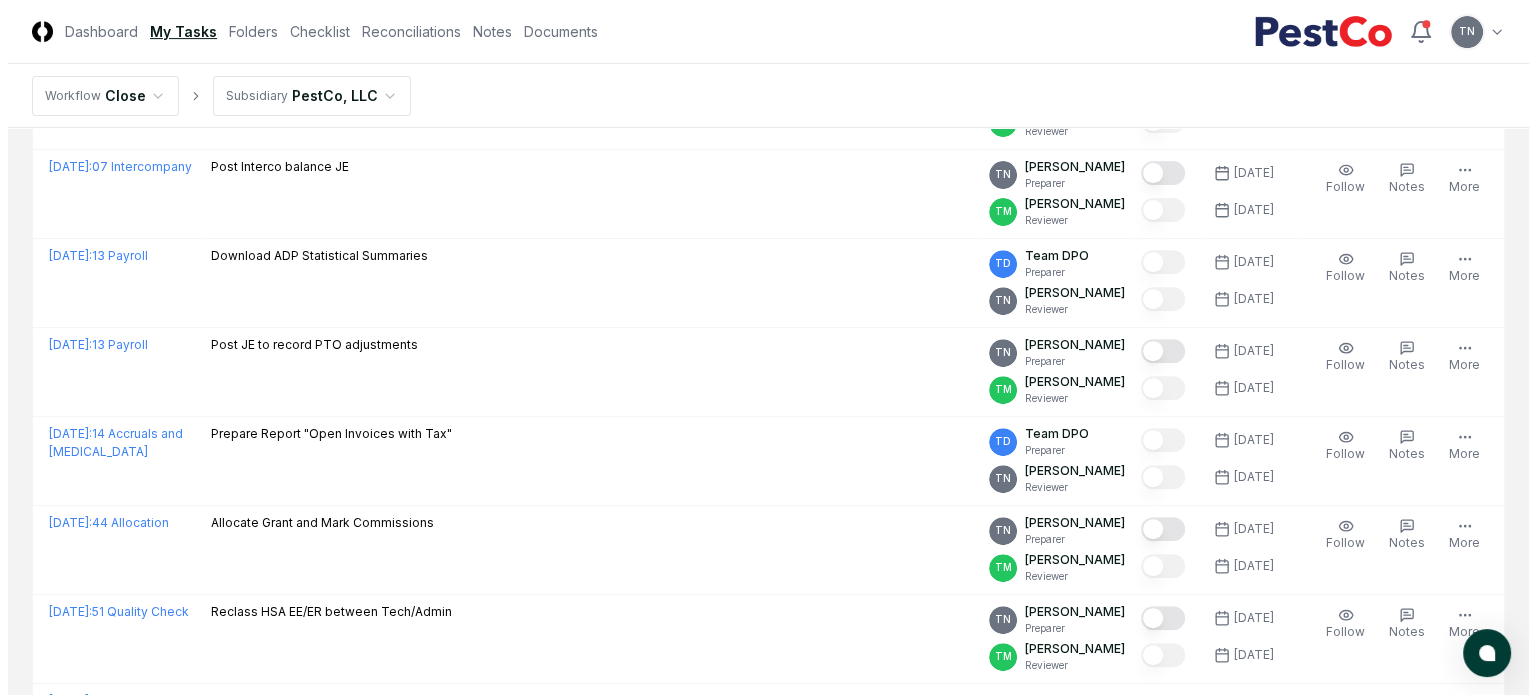 scroll, scrollTop: 724, scrollLeft: 0, axis: vertical 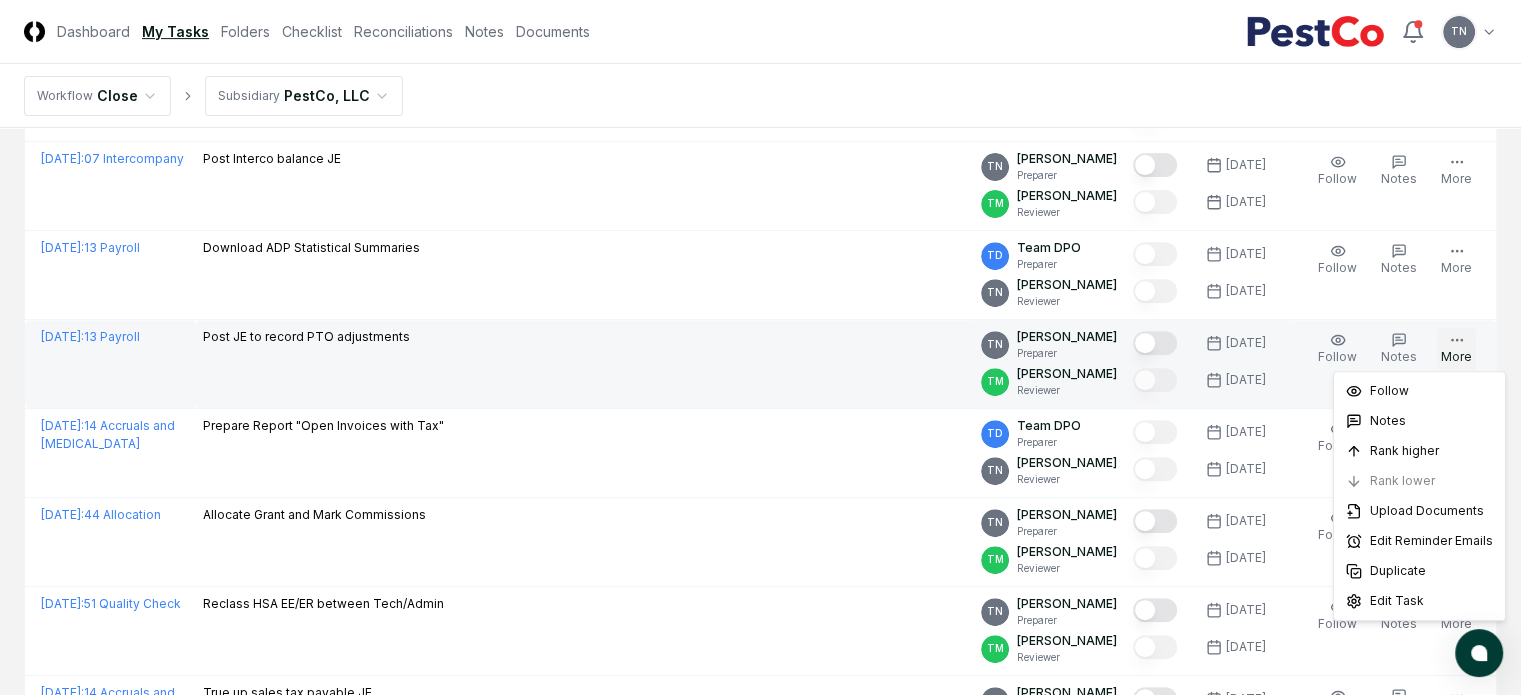 click 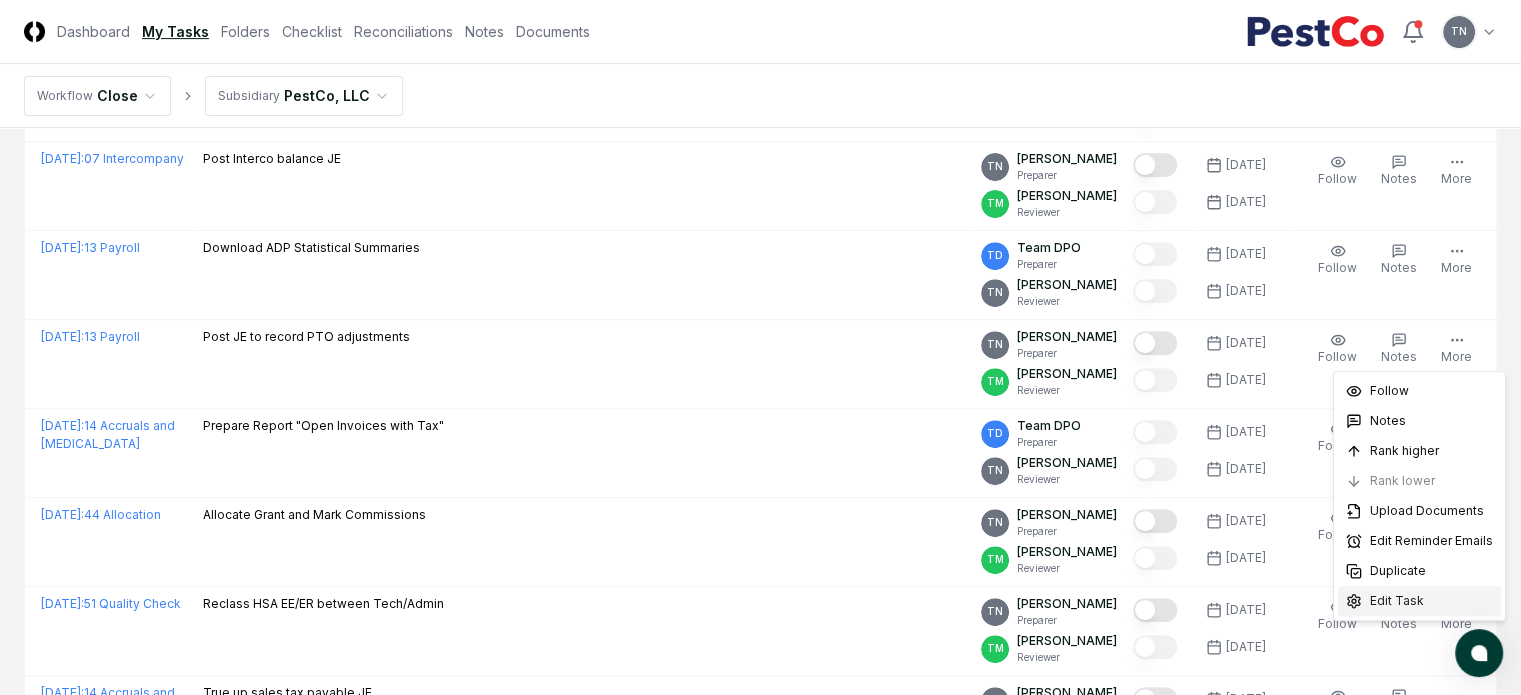 click on "Edit Task" at bounding box center (1397, 601) 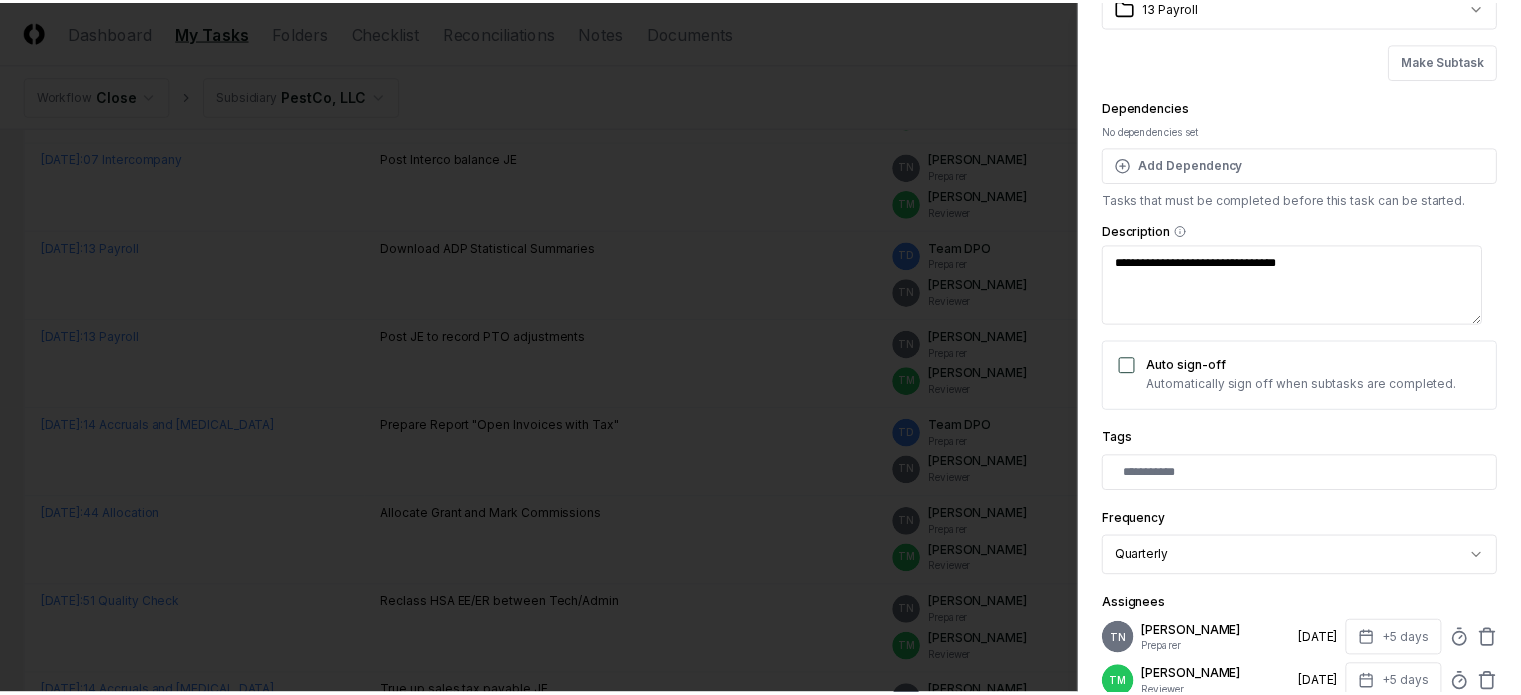 scroll, scrollTop: 151, scrollLeft: 0, axis: vertical 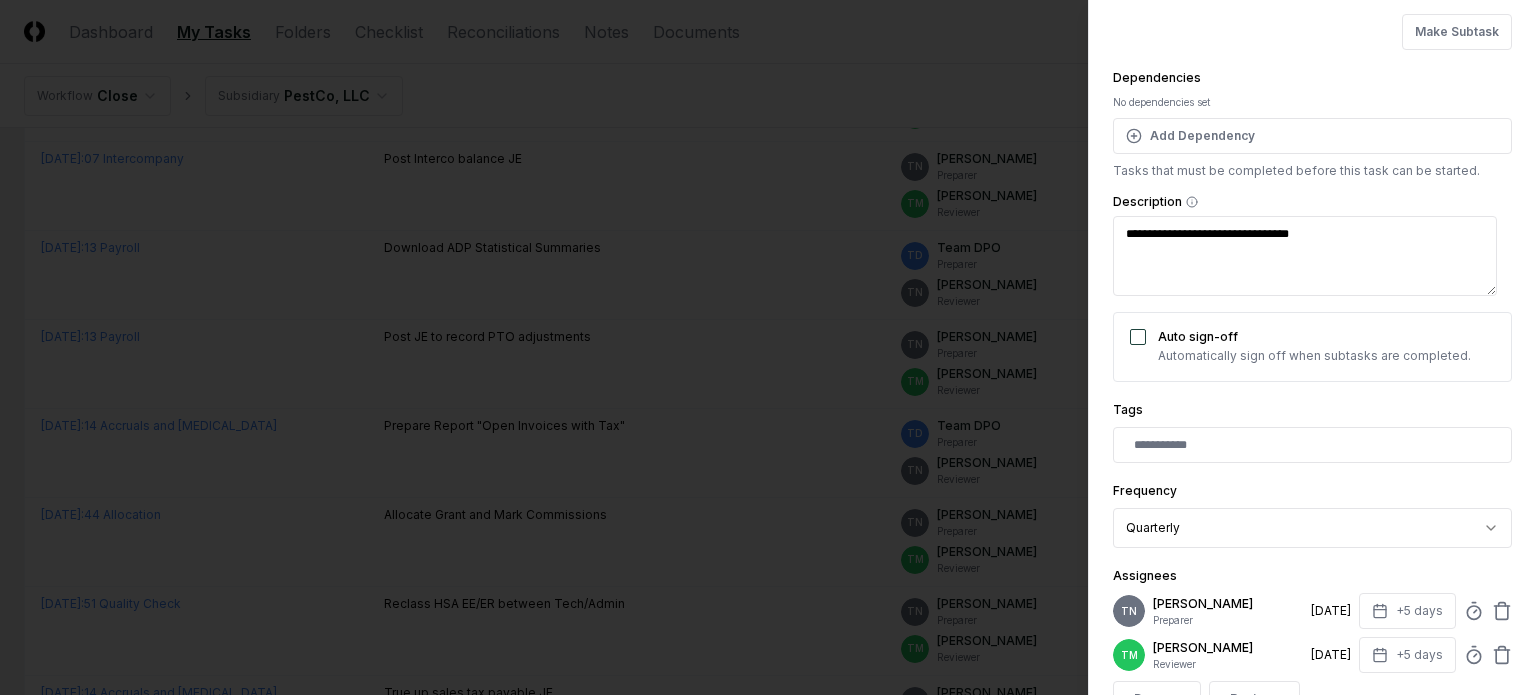 type on "*" 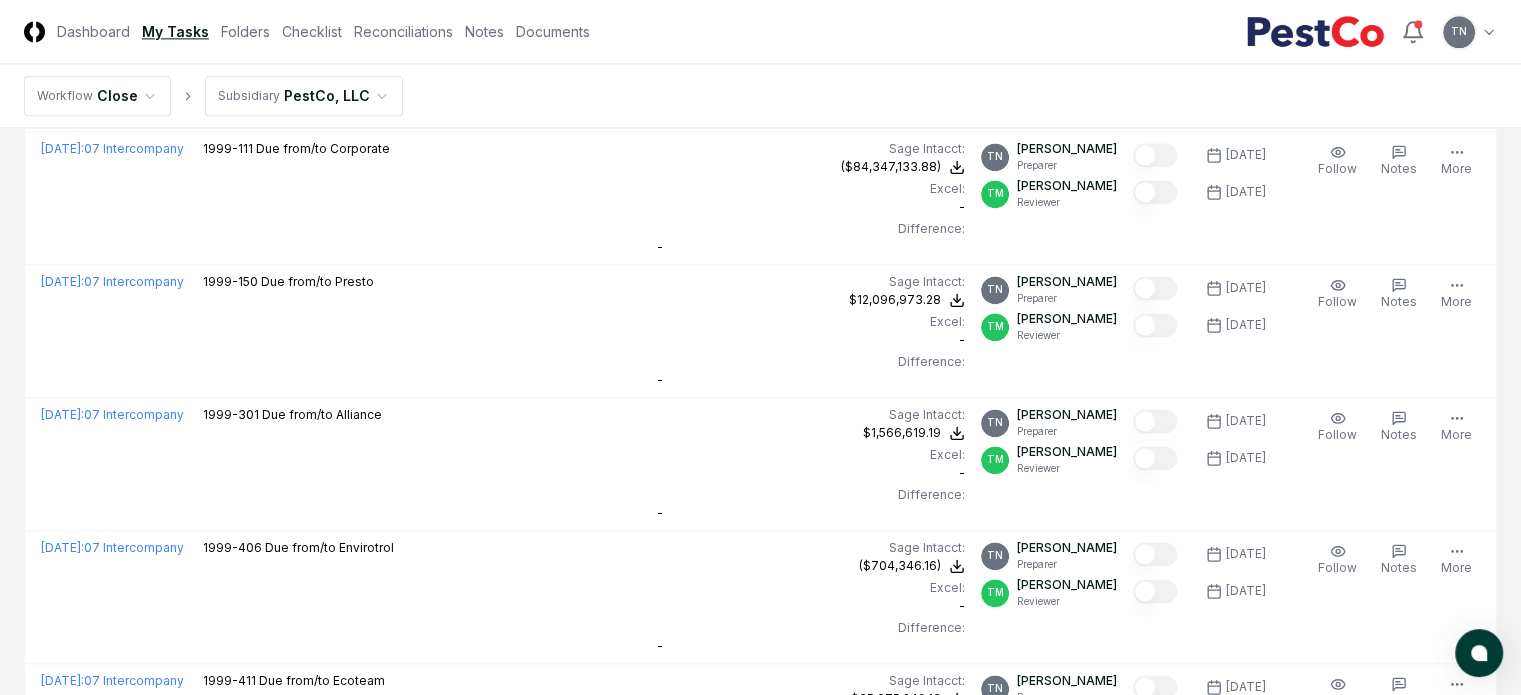 scroll, scrollTop: 2964, scrollLeft: 0, axis: vertical 